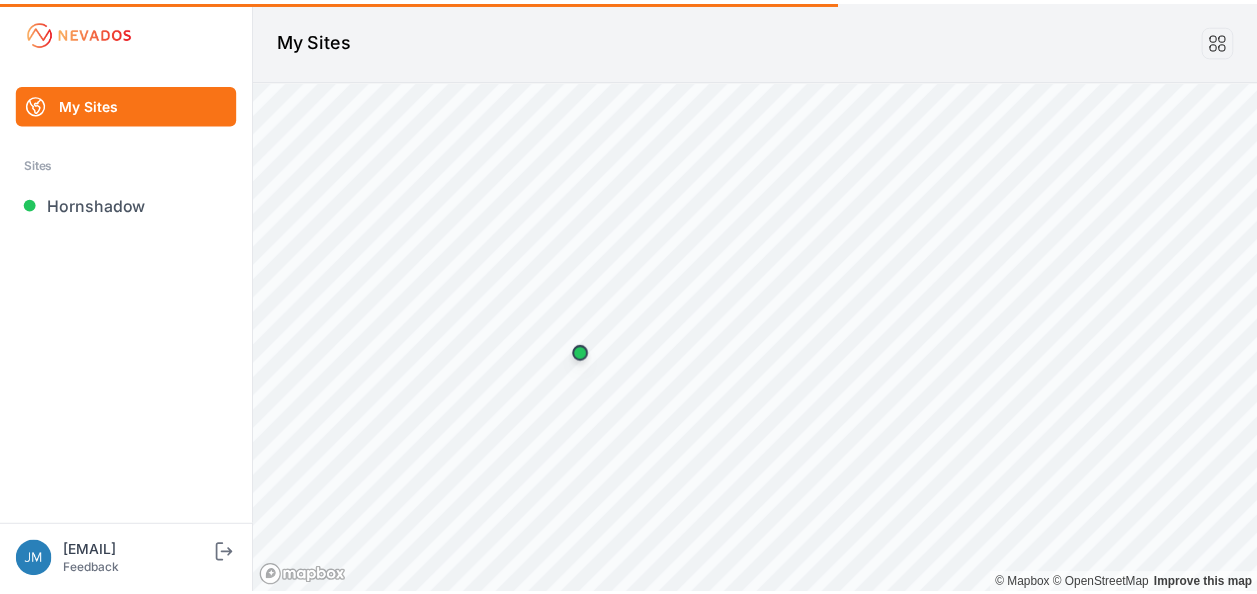 scroll, scrollTop: 0, scrollLeft: 0, axis: both 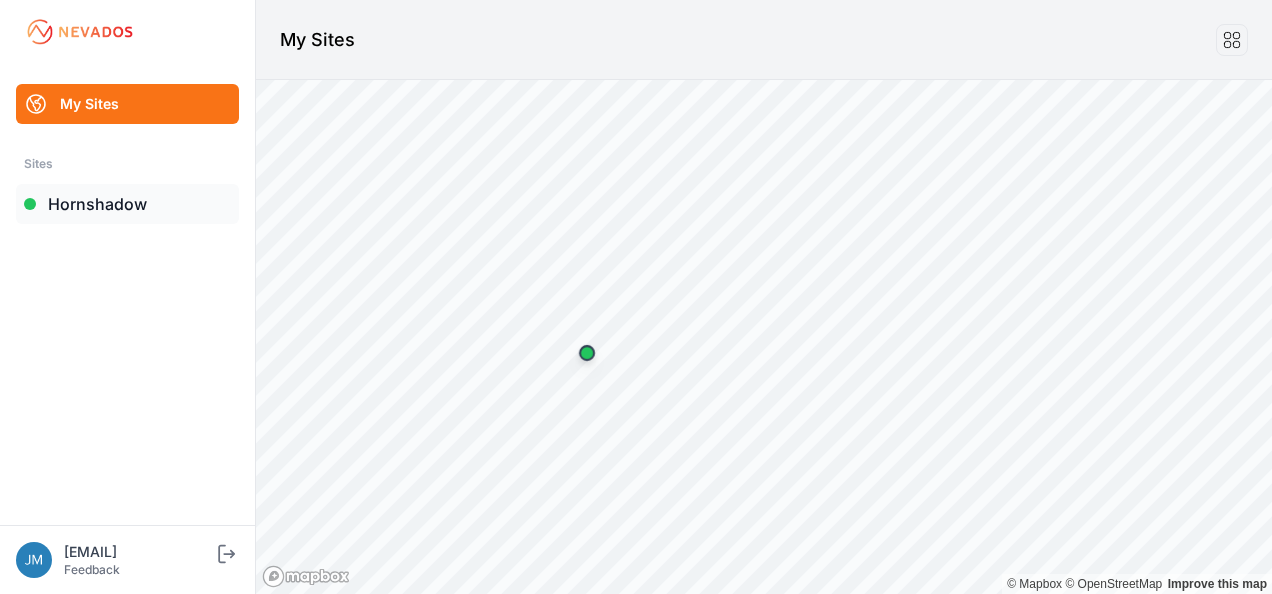 click on "Hornshadow" at bounding box center (127, 204) 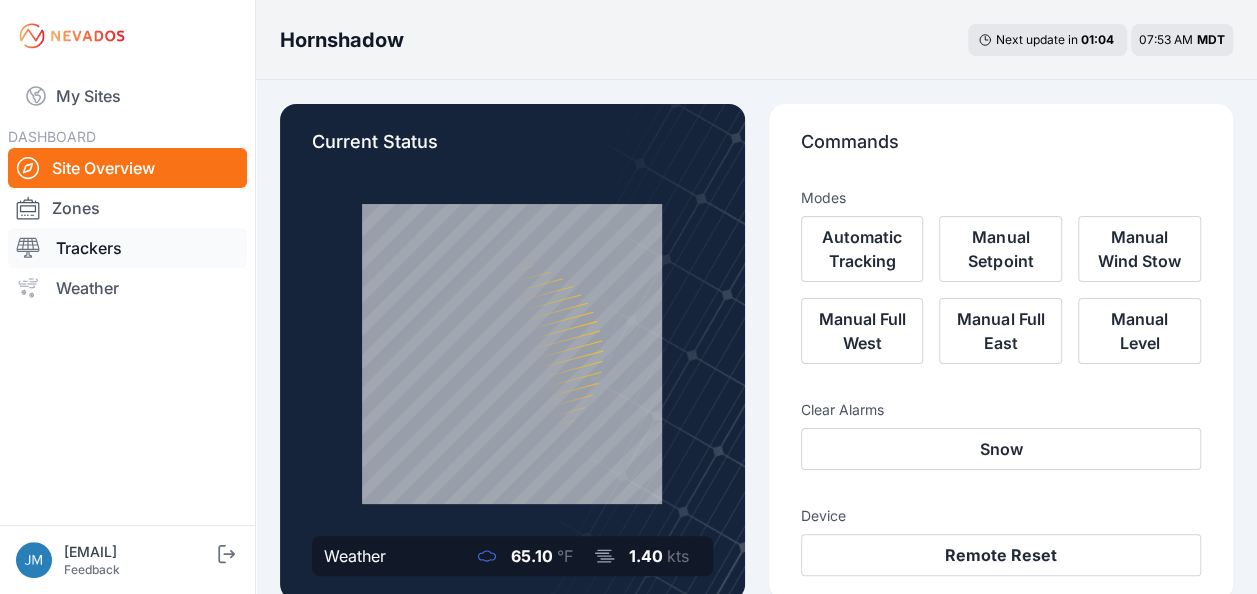 click on "Trackers" at bounding box center [127, 248] 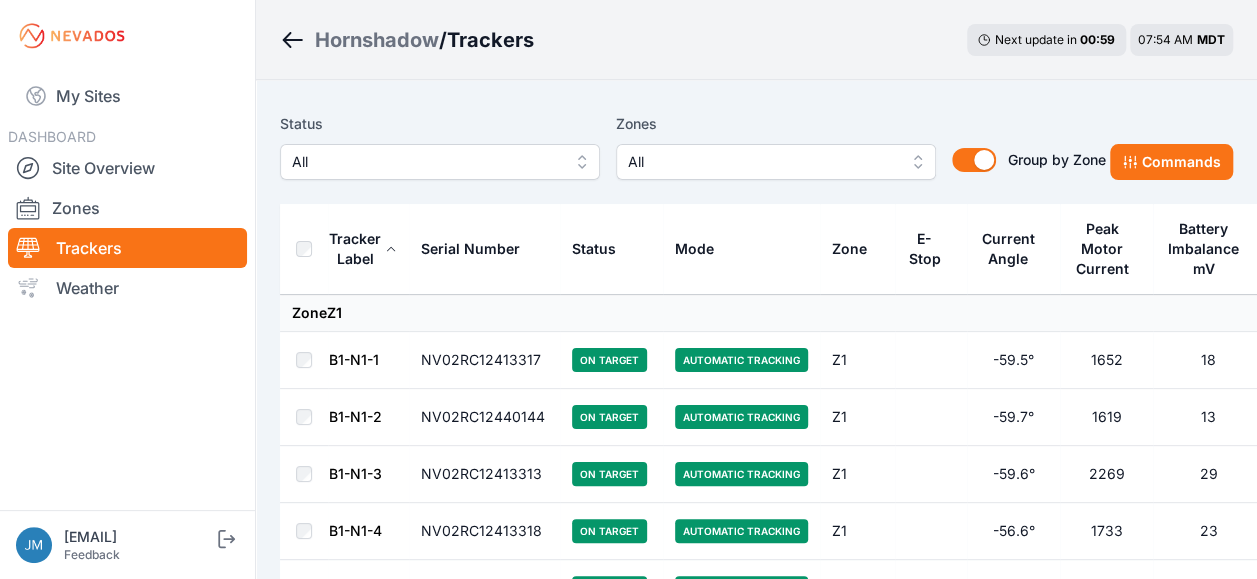 click on "All" at bounding box center (440, 162) 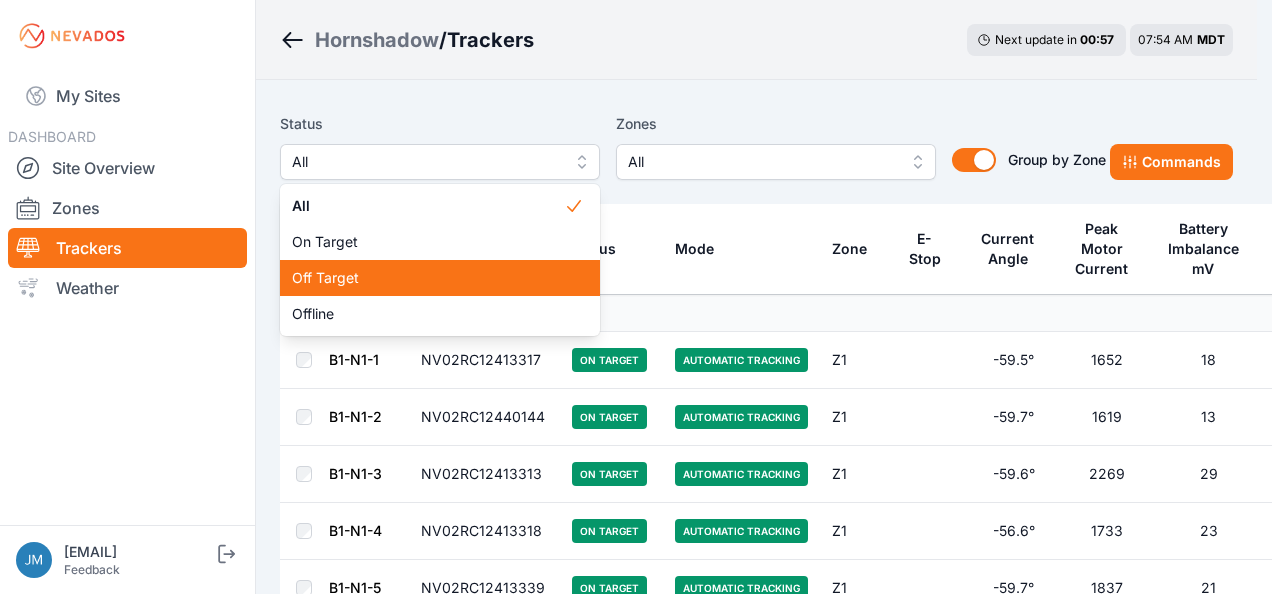 drag, startPoint x: 359, startPoint y: 271, endPoint x: 497, endPoint y: 128, distance: 198.72845 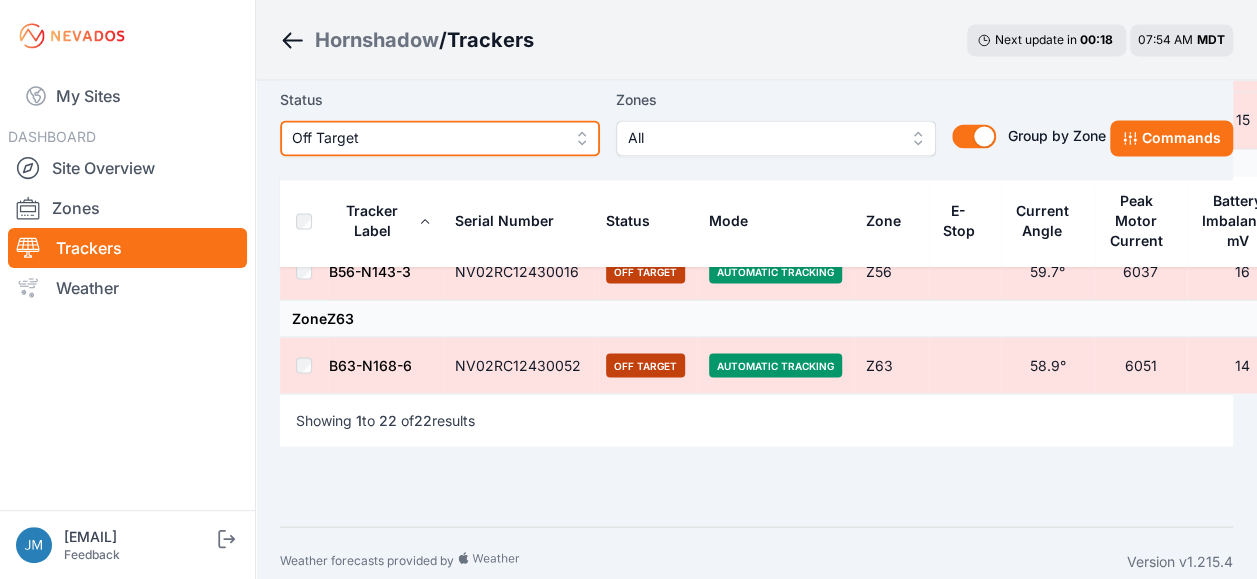 scroll, scrollTop: 1640, scrollLeft: 0, axis: vertical 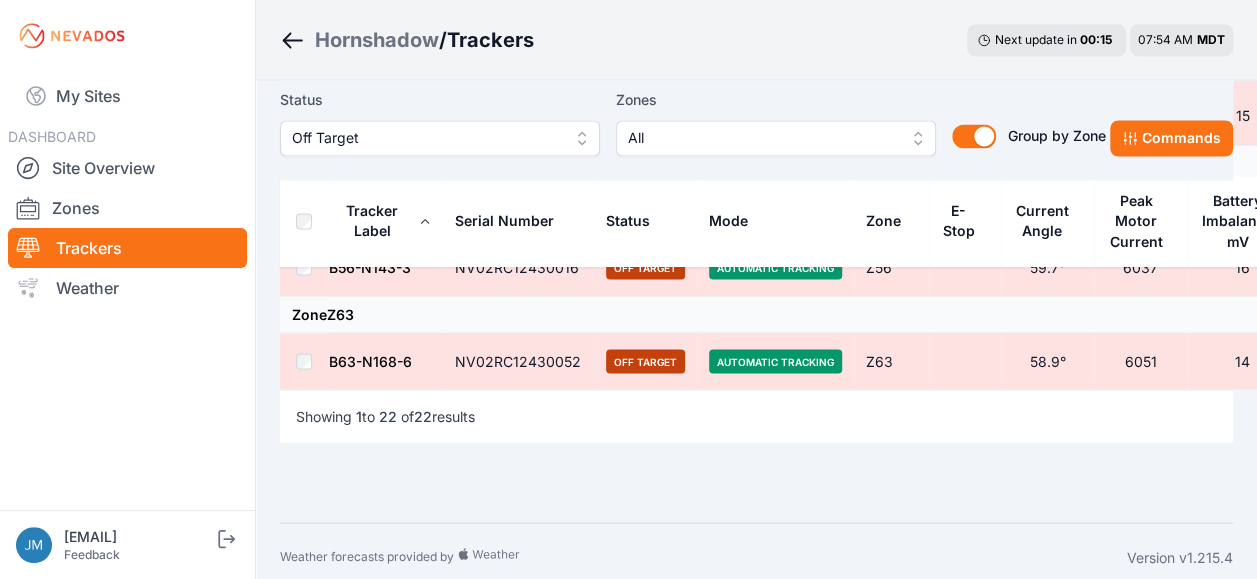 click on "B63-N168-6" at bounding box center [370, 360] 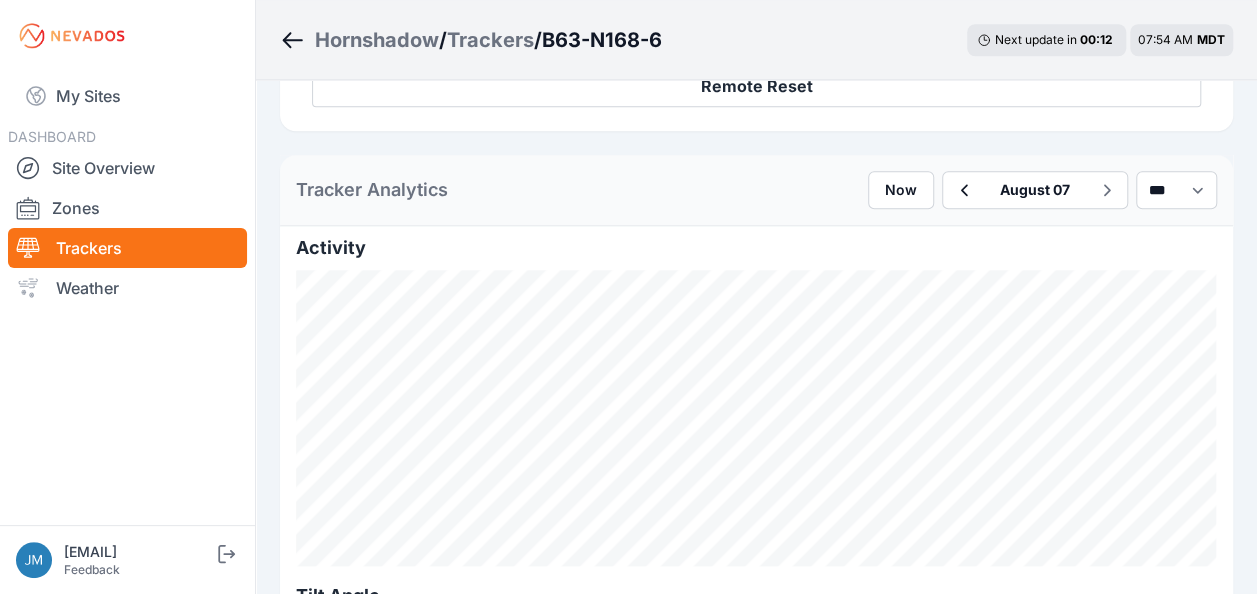 scroll, scrollTop: 900, scrollLeft: 0, axis: vertical 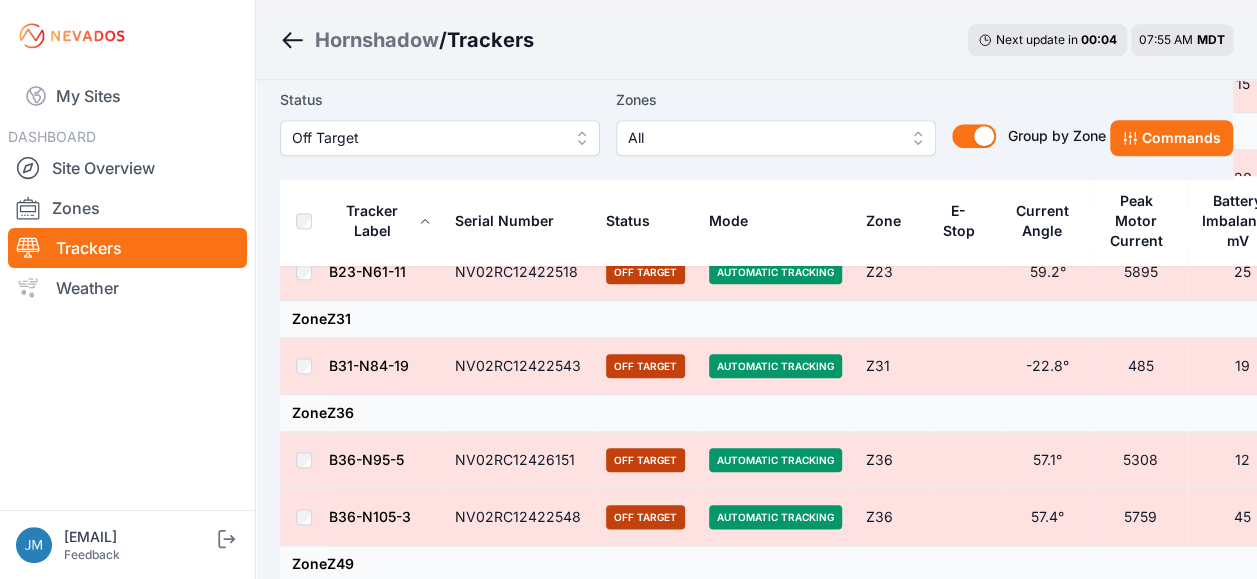 click on "B31-N84-19" at bounding box center [369, 365] 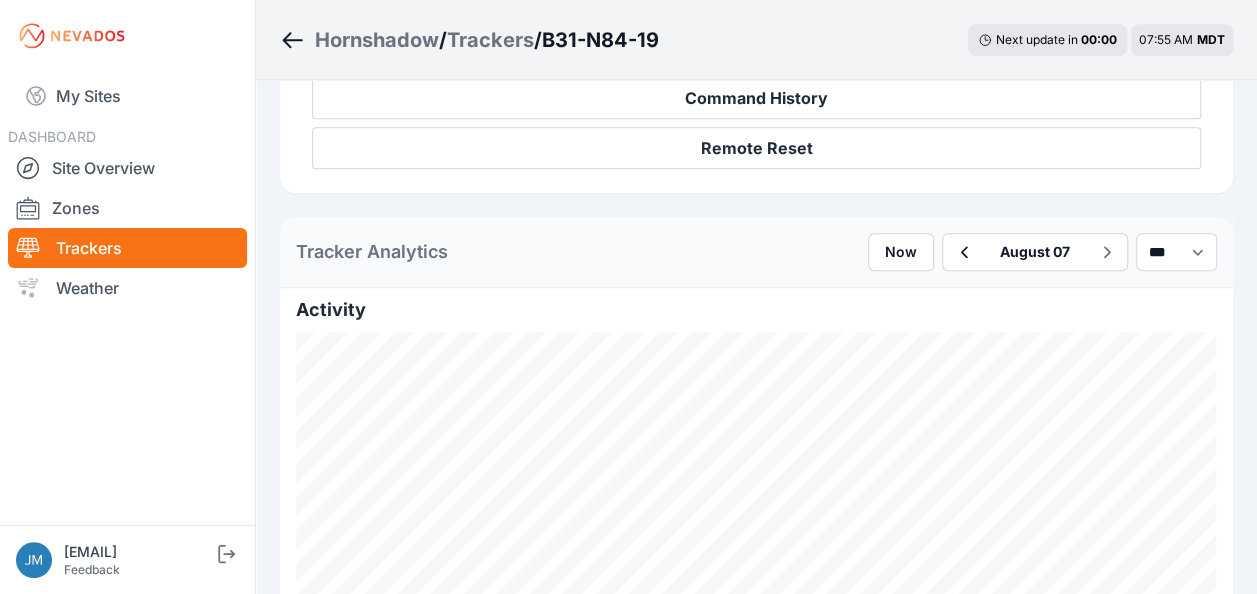scroll, scrollTop: 400, scrollLeft: 0, axis: vertical 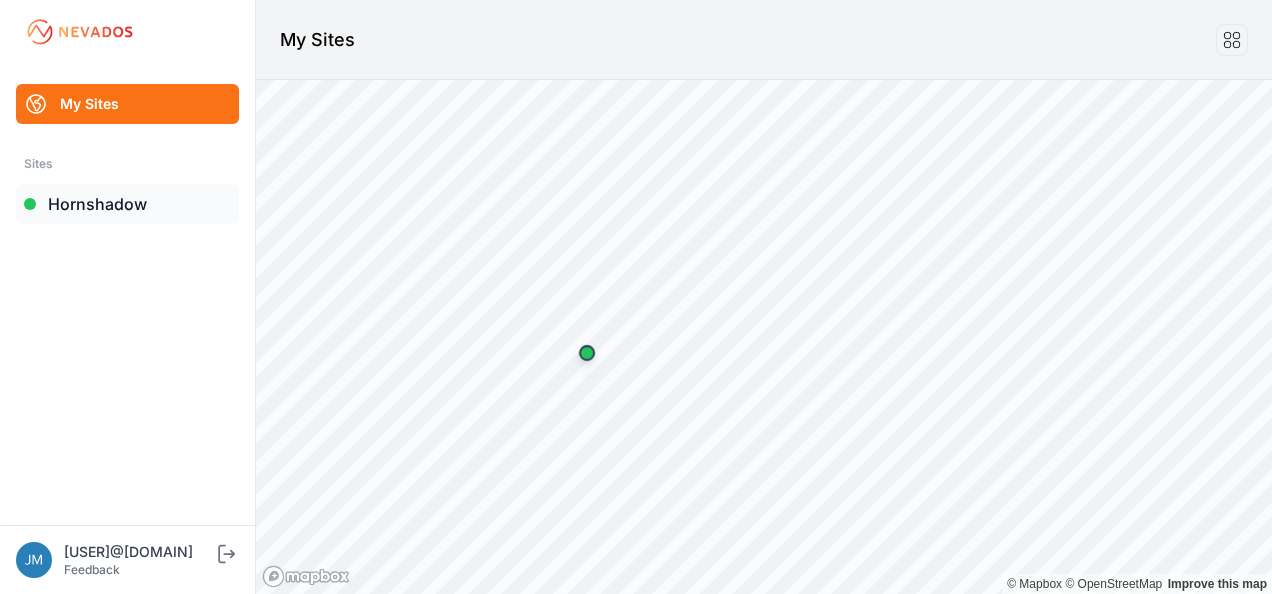 click on "Hornshadow" at bounding box center (127, 204) 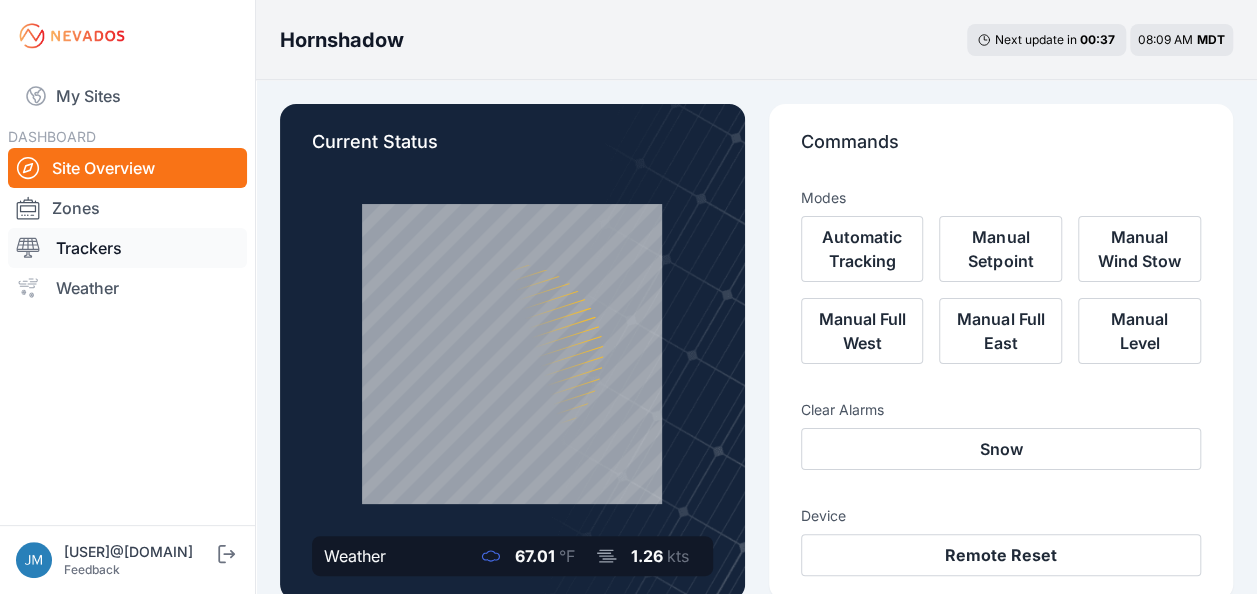 click on "Trackers" at bounding box center (127, 248) 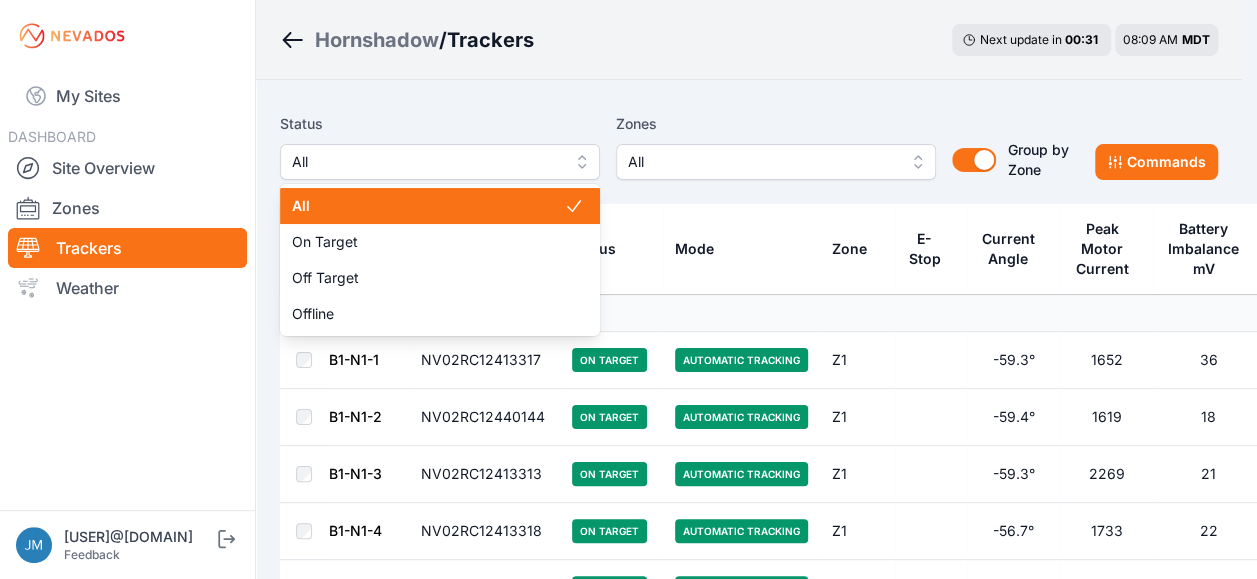 click on "All" at bounding box center [440, 162] 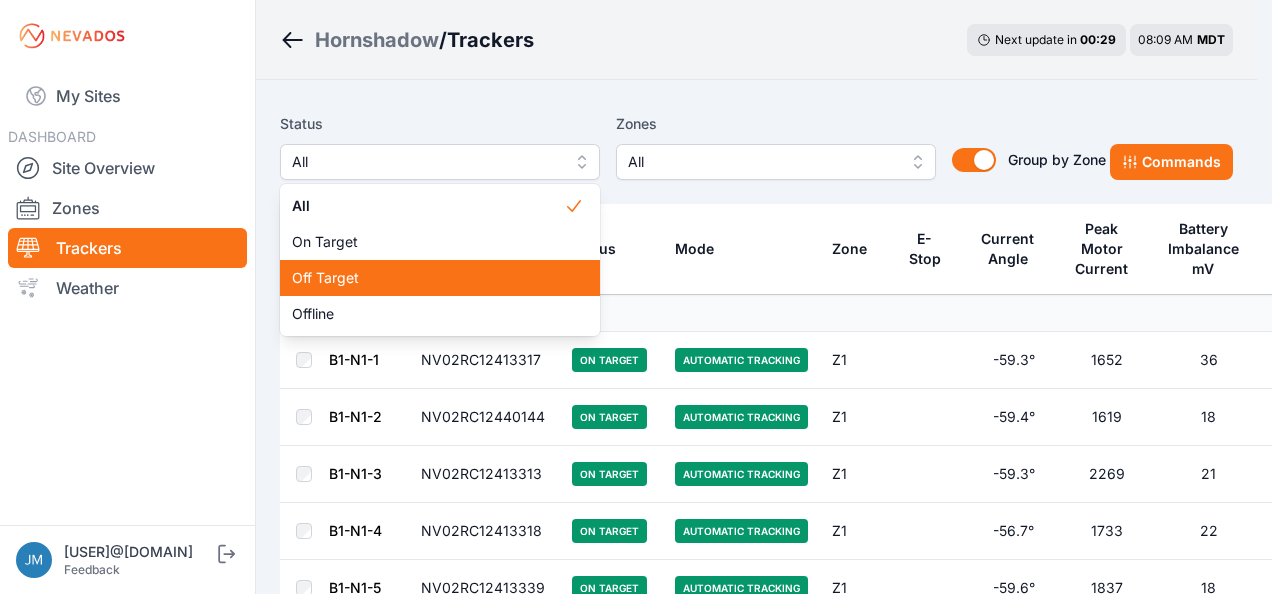 click on "Off Target" at bounding box center [440, 278] 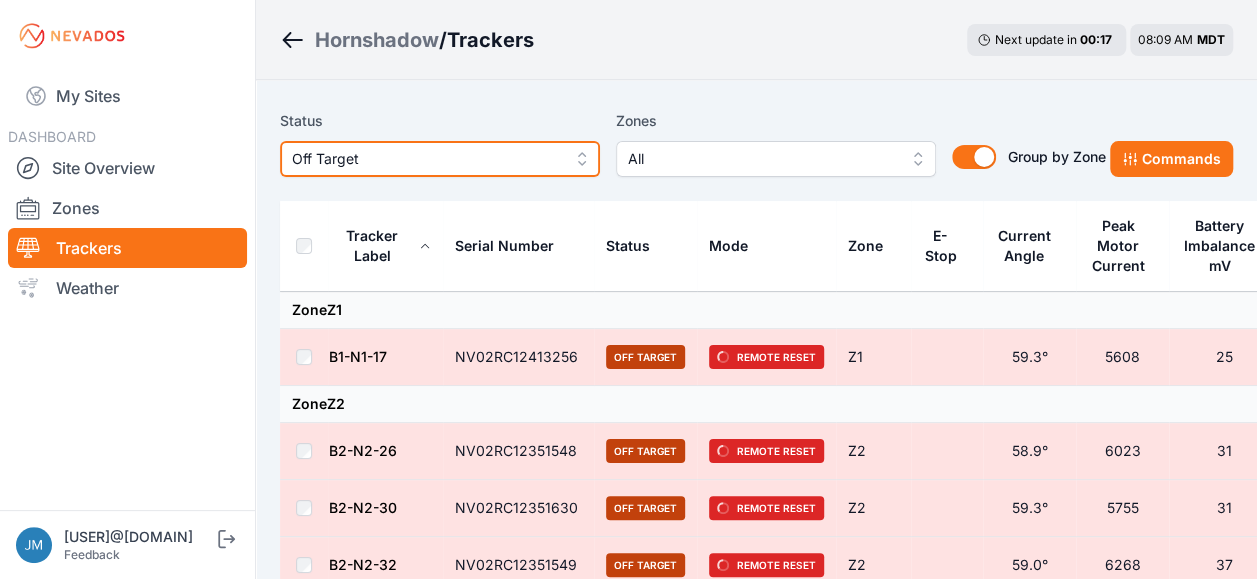 scroll, scrollTop: 0, scrollLeft: 0, axis: both 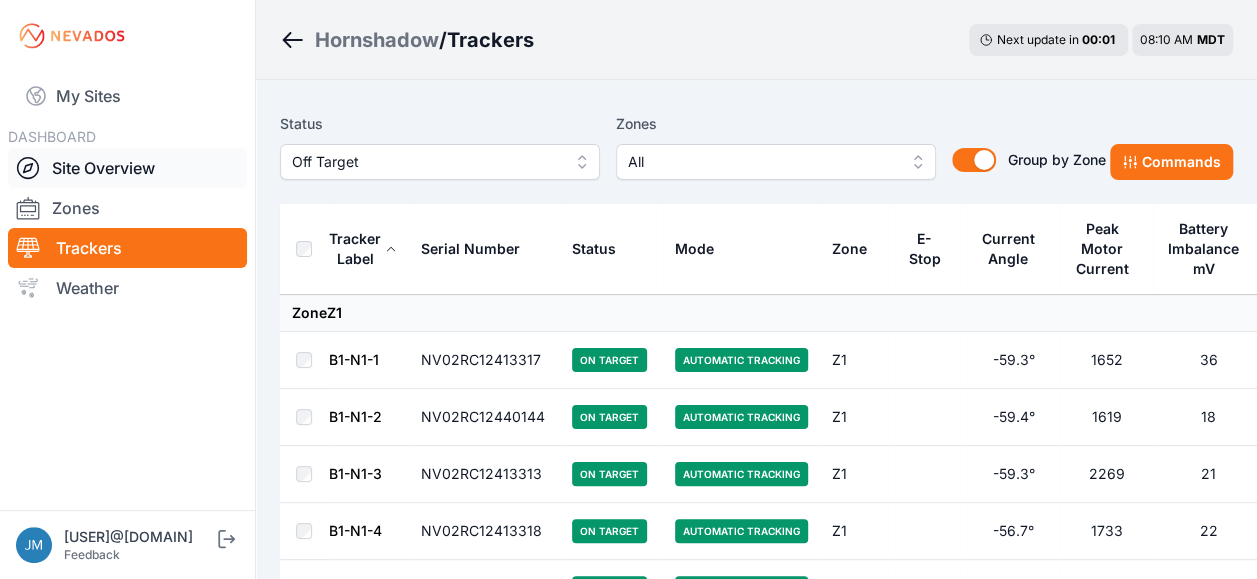 click on "Site Overview" at bounding box center (127, 168) 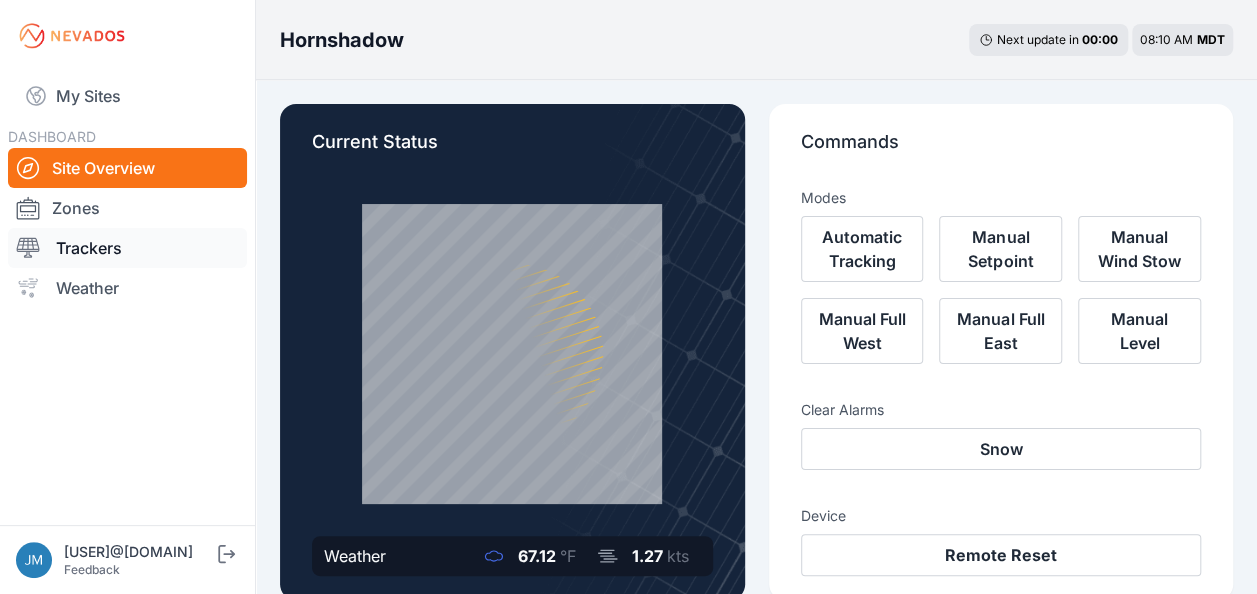click on "Trackers" at bounding box center (127, 248) 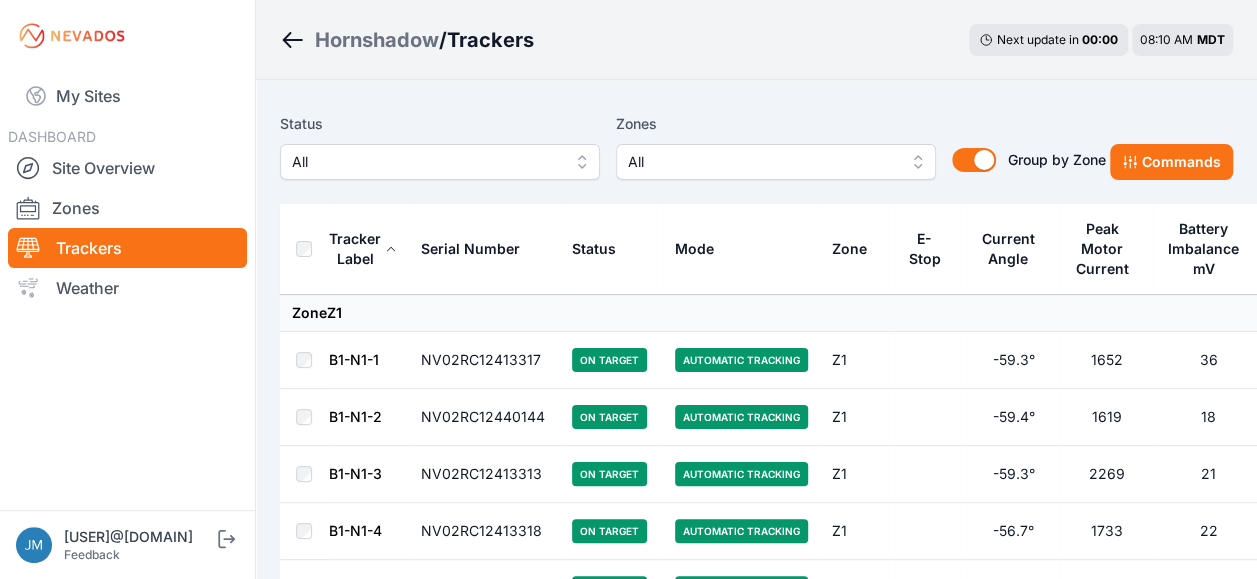 click on "All" at bounding box center [440, 162] 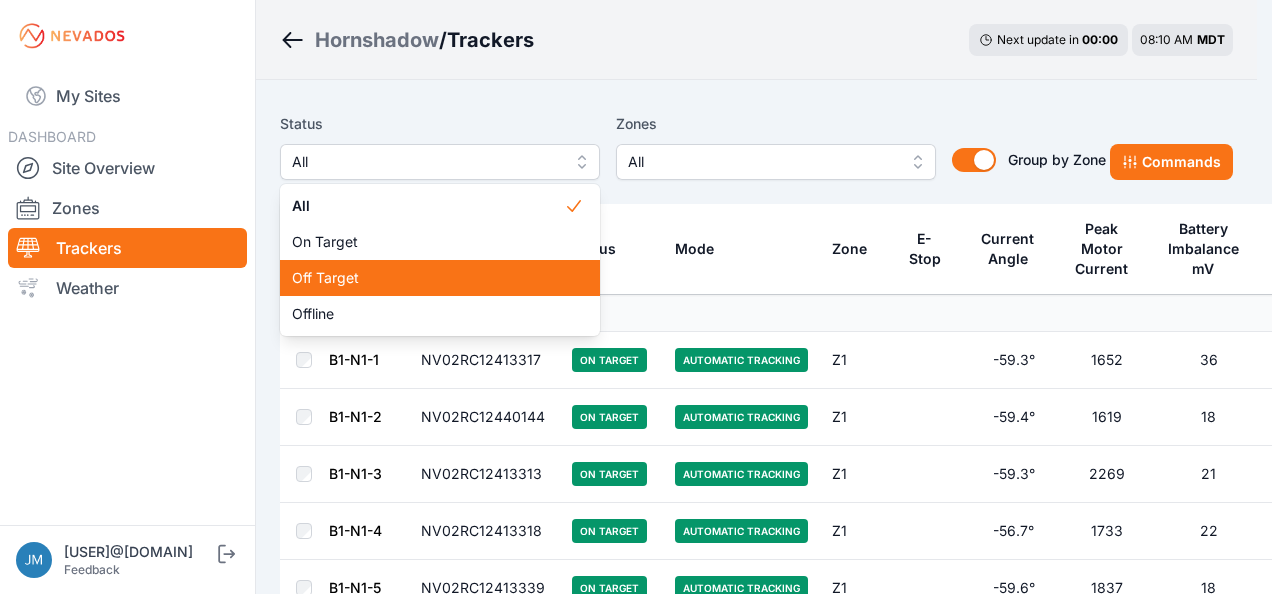 click on "Off Target" at bounding box center (428, 278) 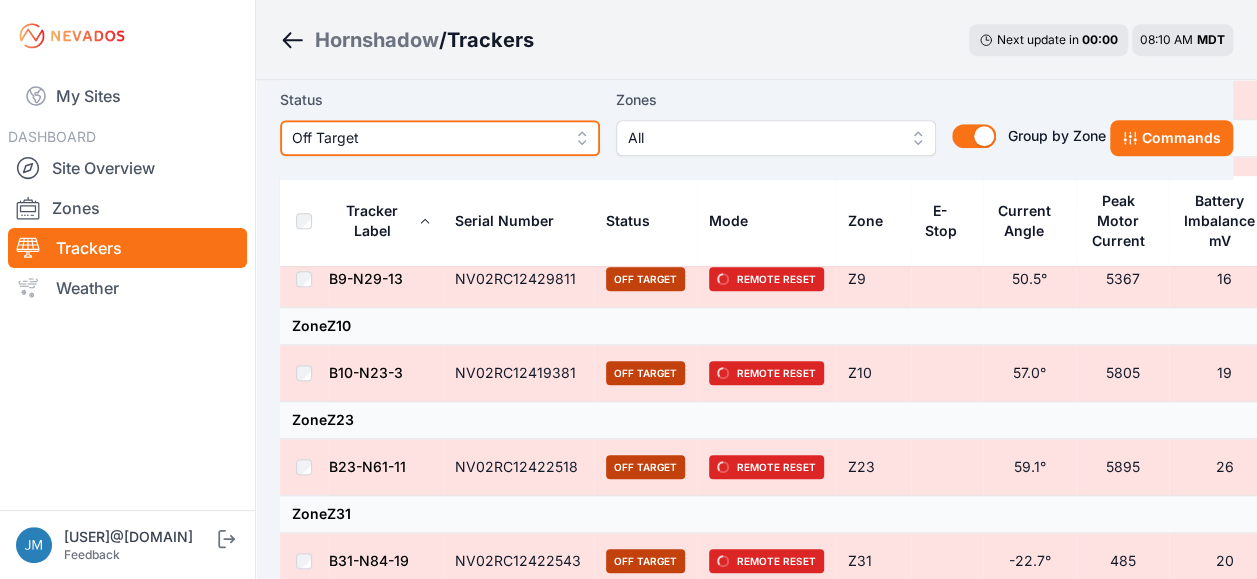 scroll, scrollTop: 547, scrollLeft: 0, axis: vertical 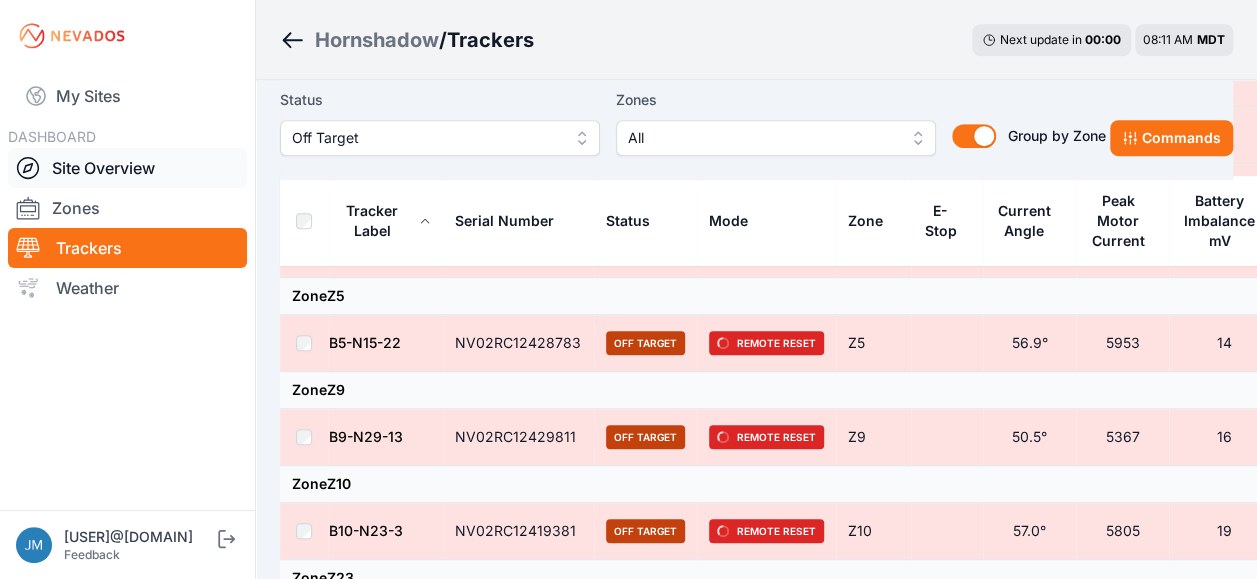 click on "Site Overview" at bounding box center (127, 168) 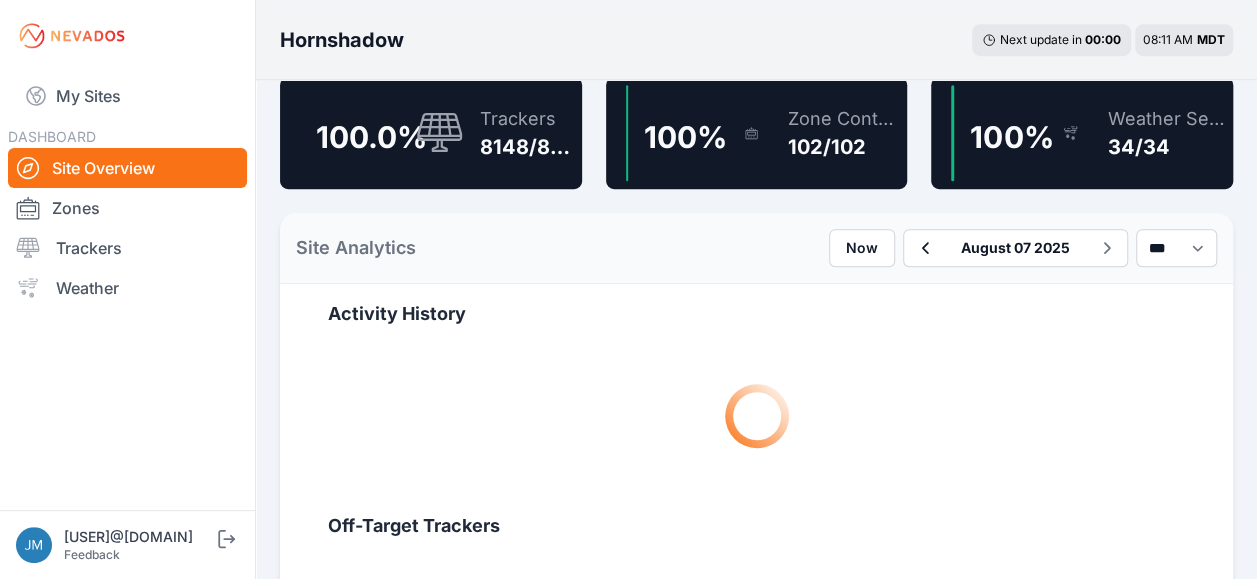 scroll, scrollTop: 0, scrollLeft: 0, axis: both 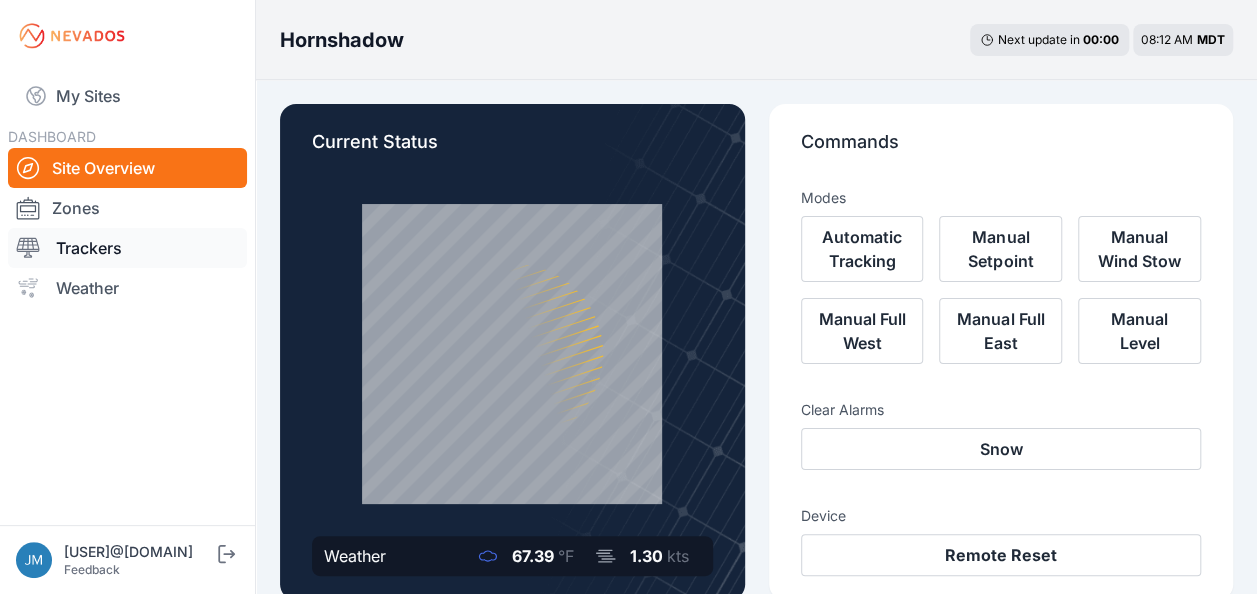 click on "Trackers" at bounding box center (127, 248) 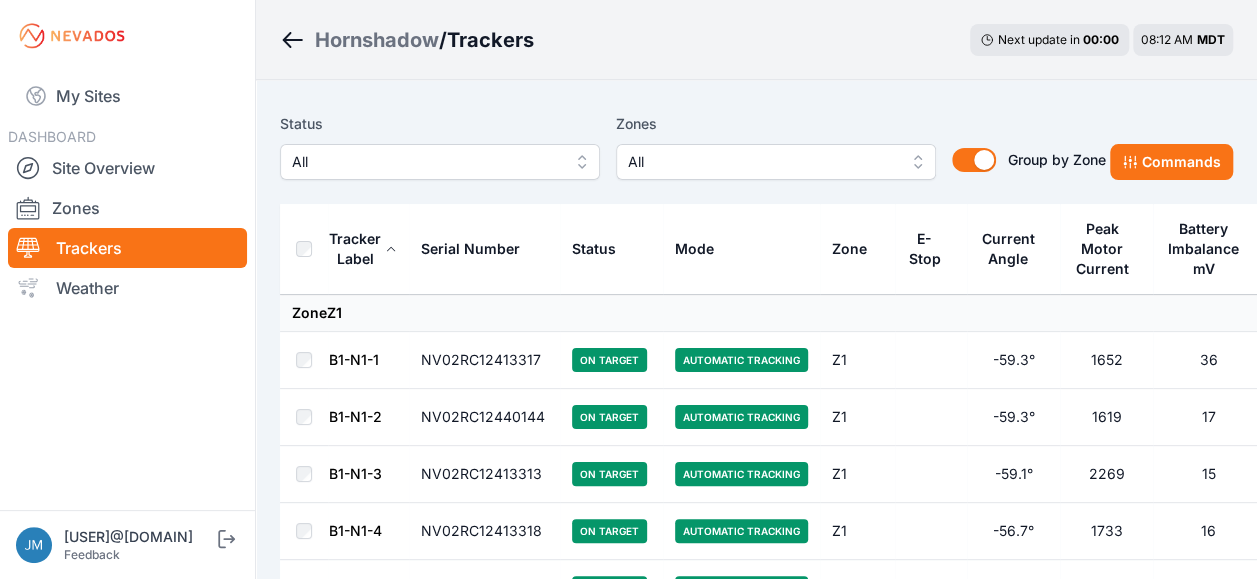 click on "All" at bounding box center (440, 162) 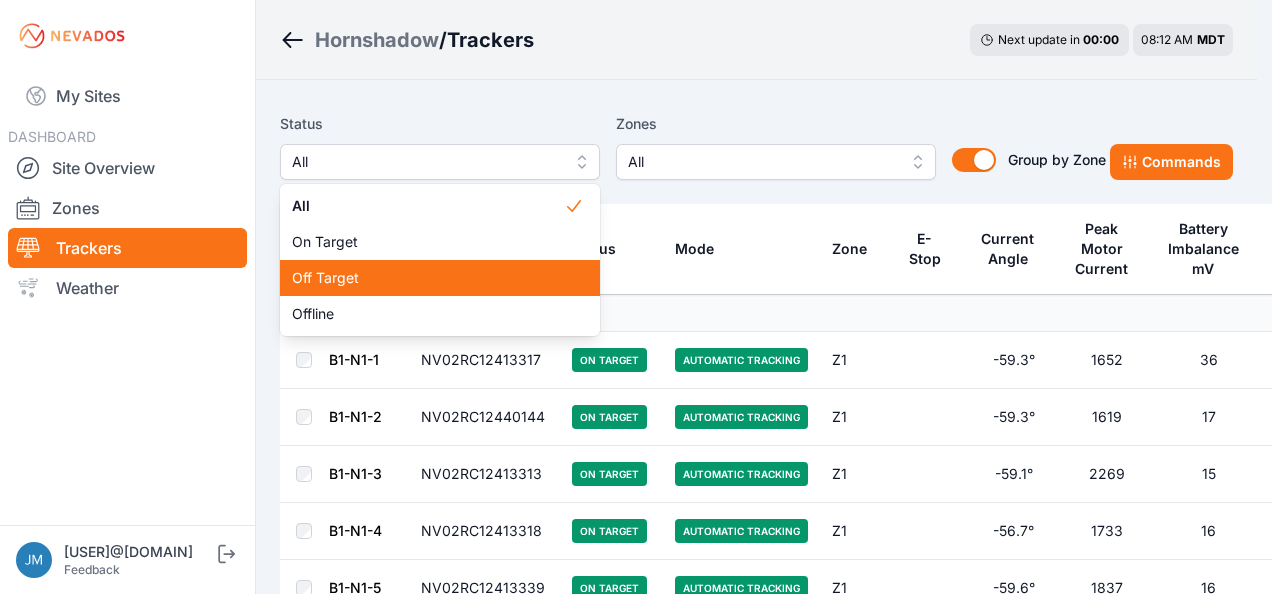 click on "Off Target" at bounding box center (428, 278) 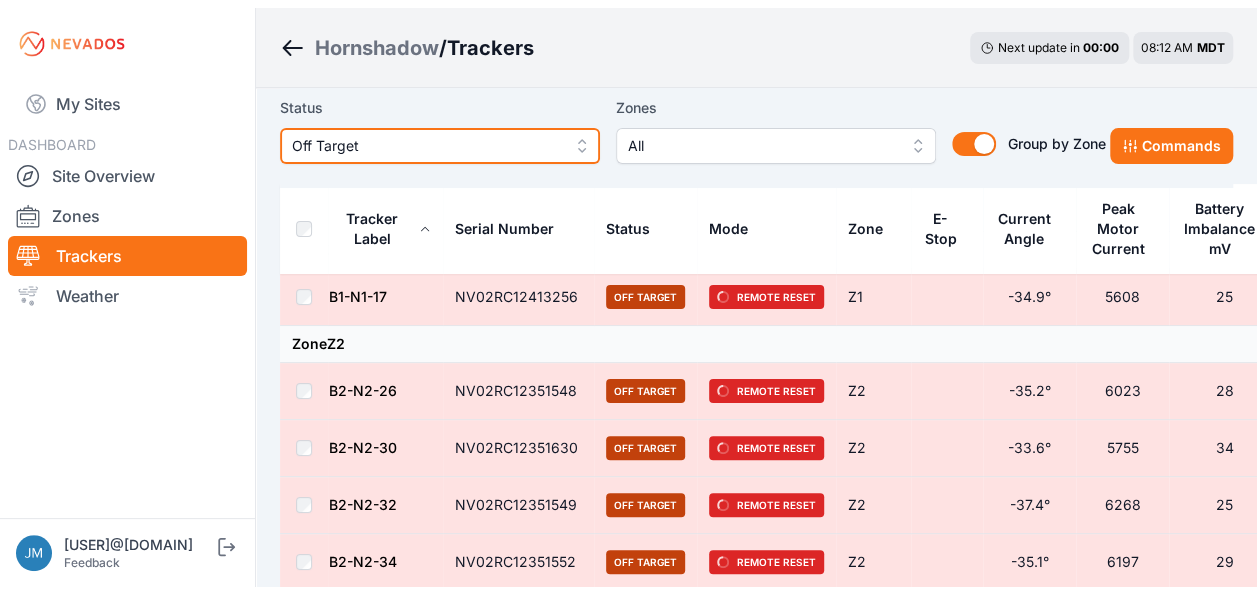 scroll, scrollTop: 0, scrollLeft: 0, axis: both 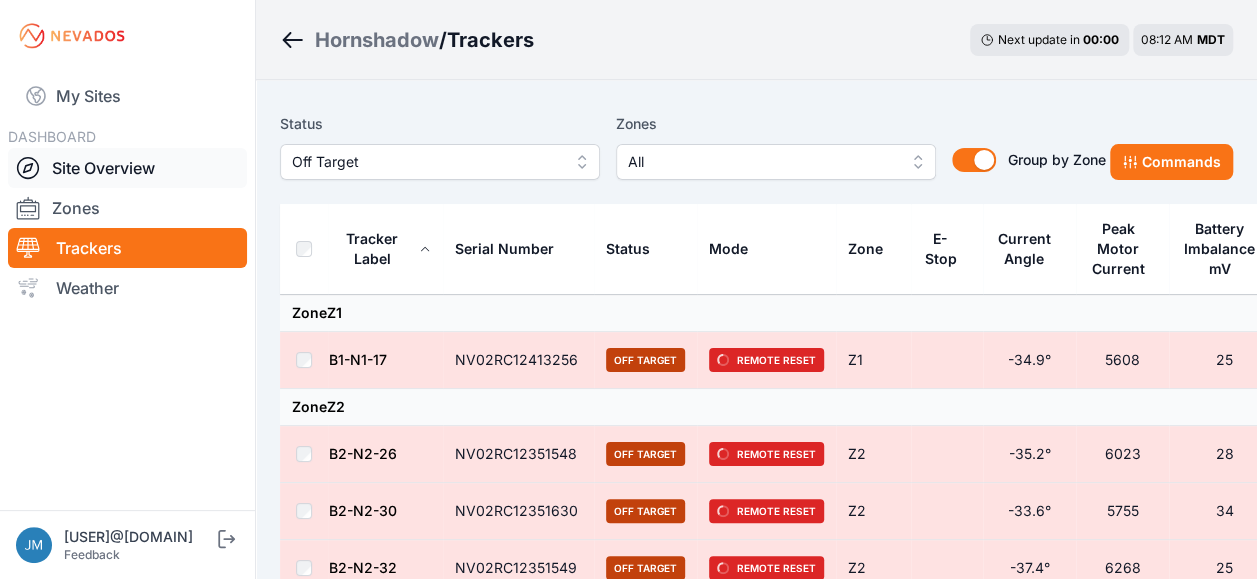 click on "Site Overview" at bounding box center (127, 168) 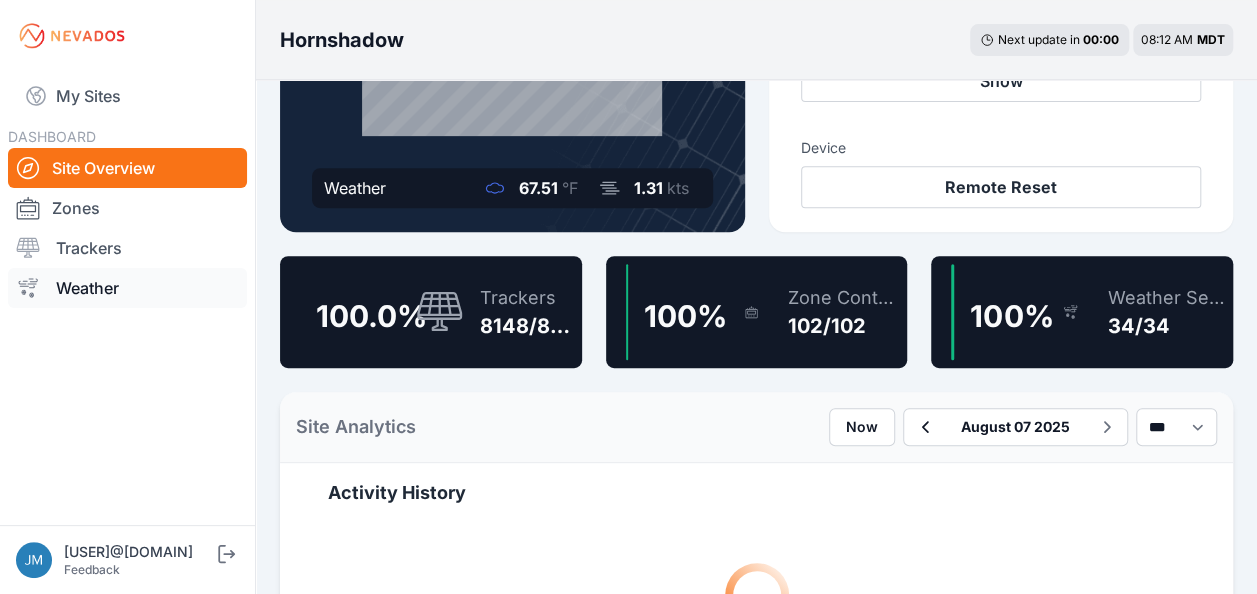 scroll, scrollTop: 400, scrollLeft: 0, axis: vertical 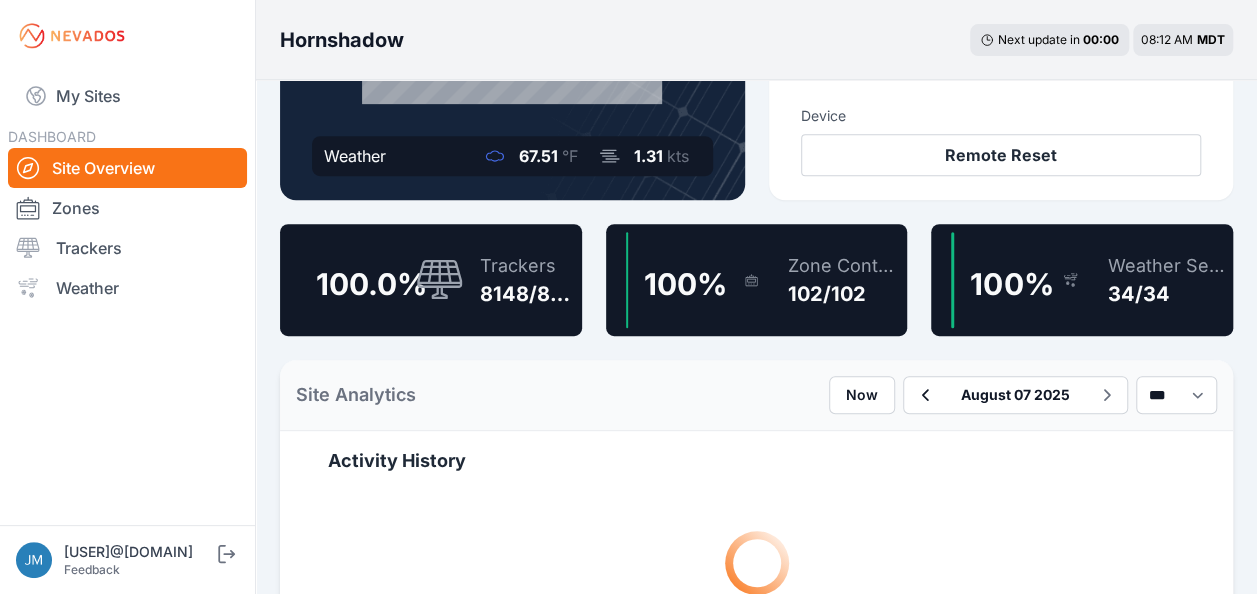 click on "Weather Sensors 34/34" at bounding box center [1156, 280] 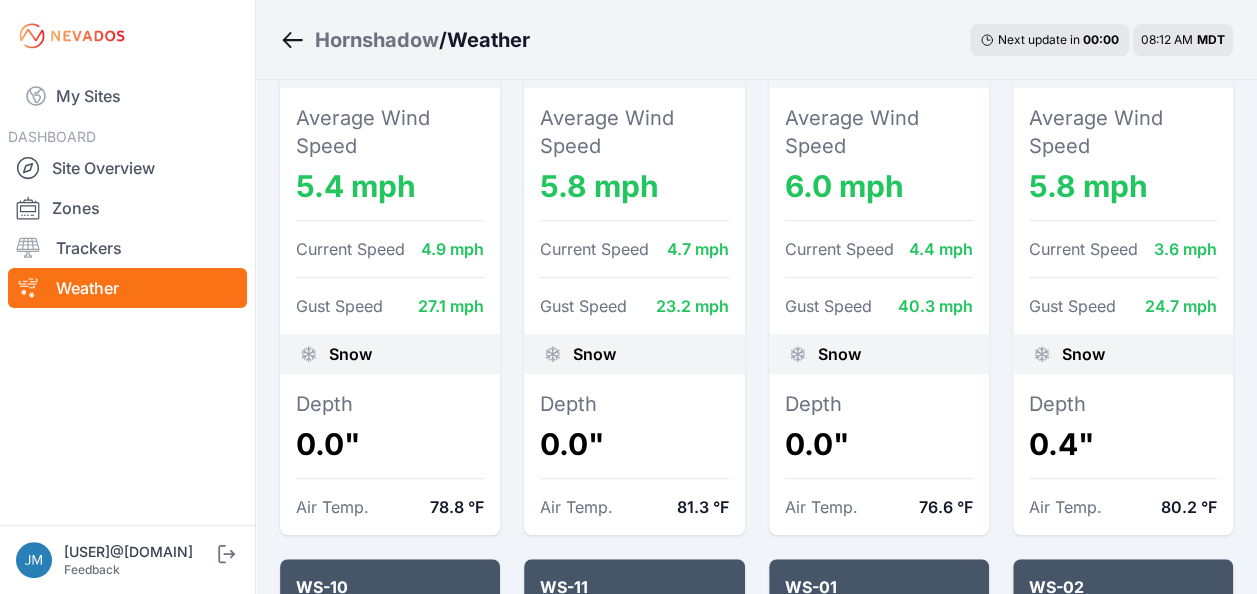 scroll, scrollTop: 0, scrollLeft: 0, axis: both 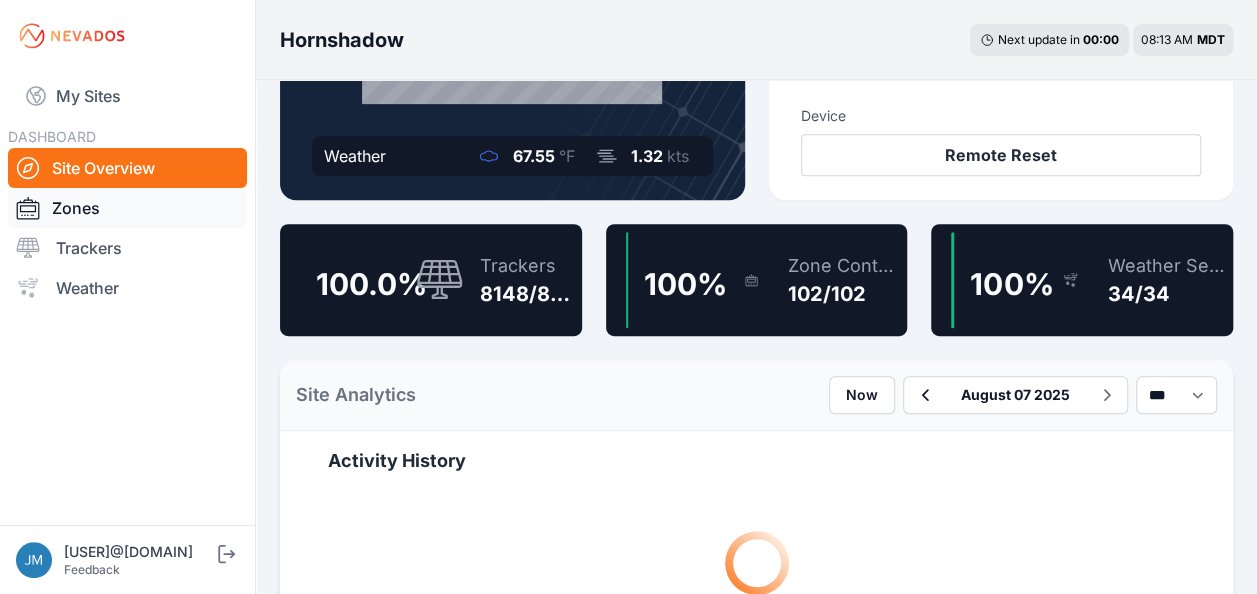 click on "Zones" at bounding box center (127, 208) 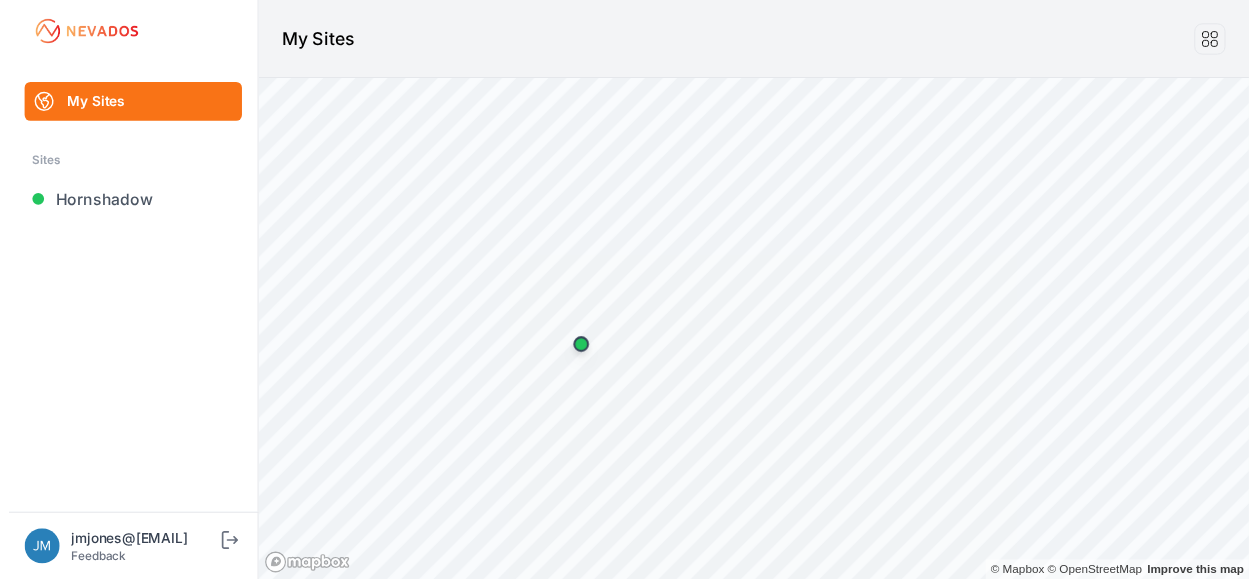 scroll, scrollTop: 0, scrollLeft: 0, axis: both 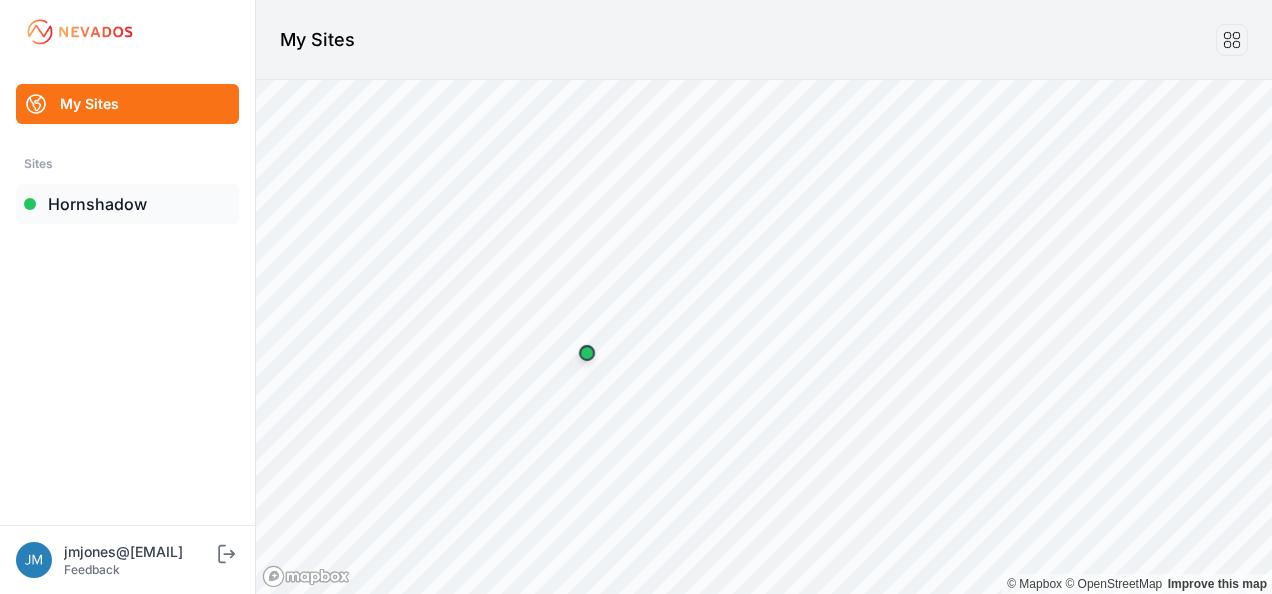 drag, startPoint x: 0, startPoint y: 0, endPoint x: 121, endPoint y: 212, distance: 244.10039 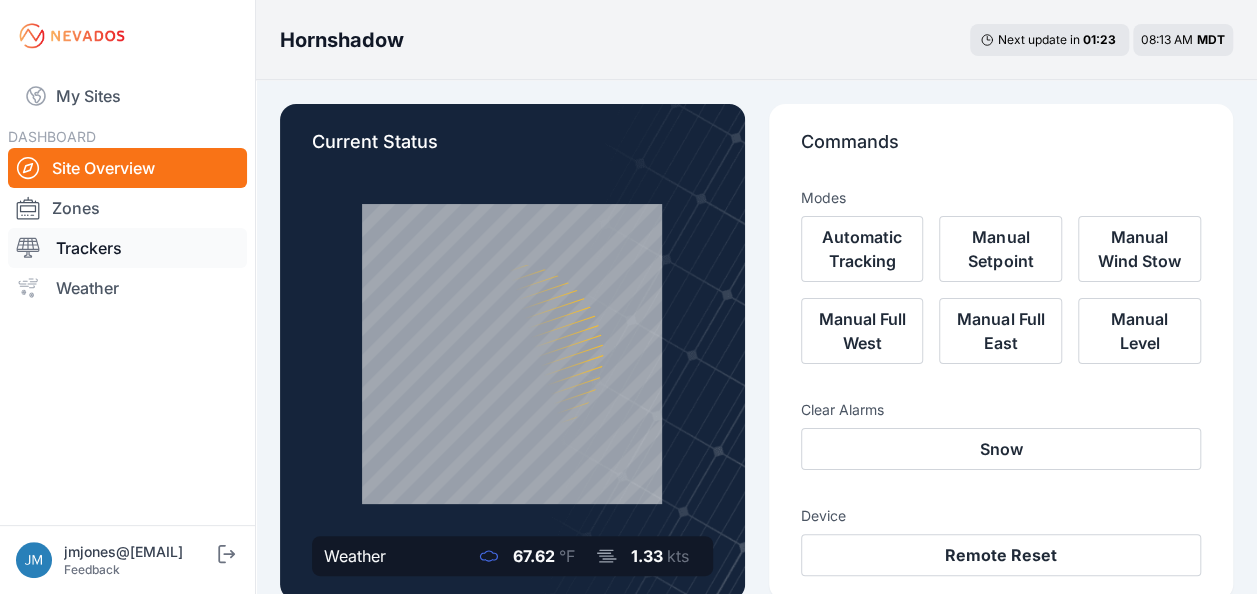 click on "Trackers" at bounding box center [127, 248] 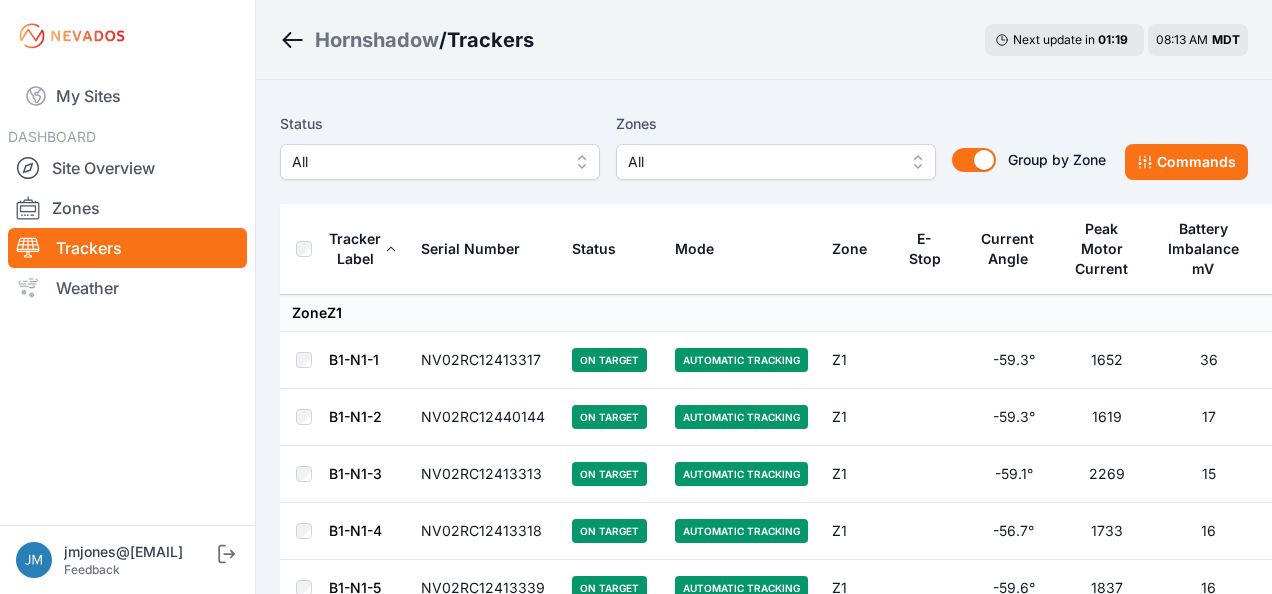 click on "All" at bounding box center (440, 162) 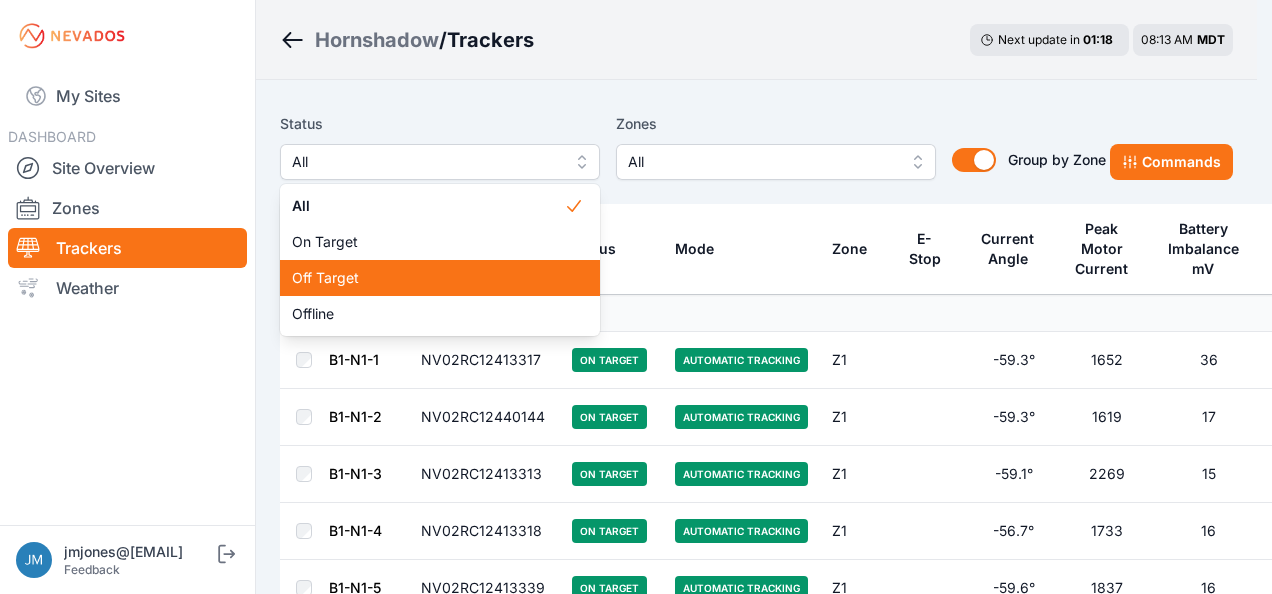 click on "Off Target" at bounding box center [428, 278] 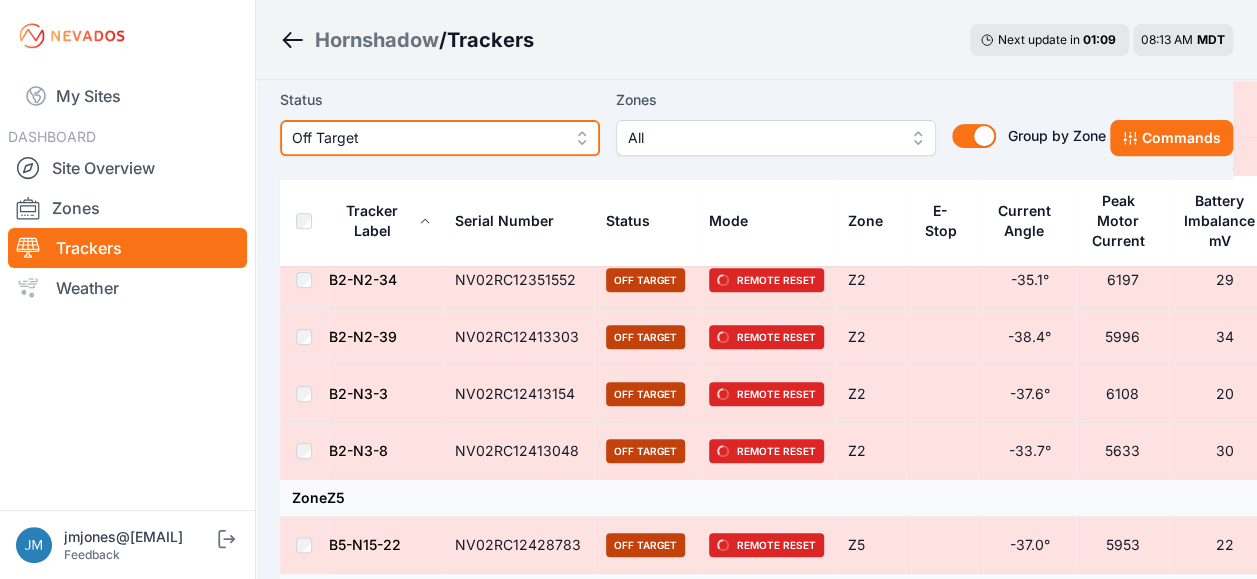 scroll, scrollTop: 0, scrollLeft: 0, axis: both 